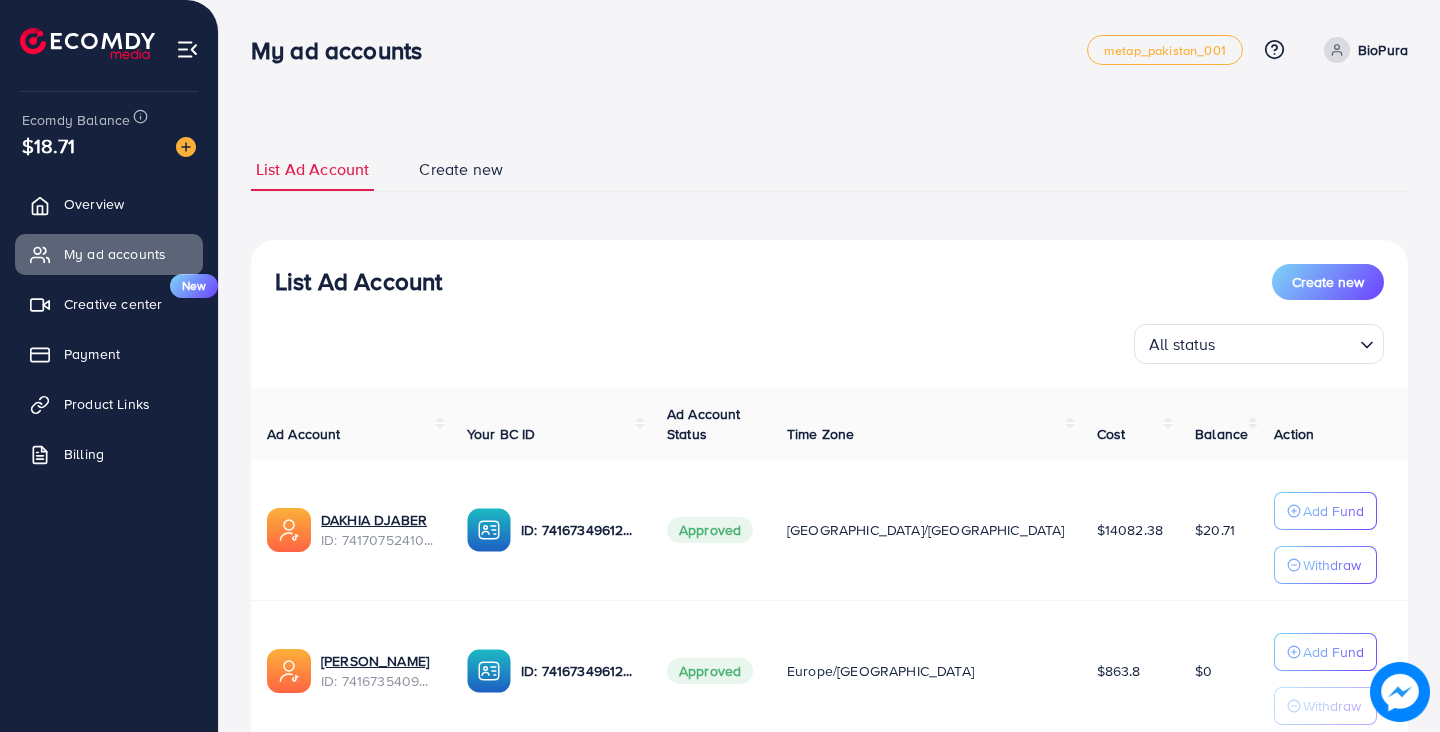 scroll, scrollTop: 0, scrollLeft: 0, axis: both 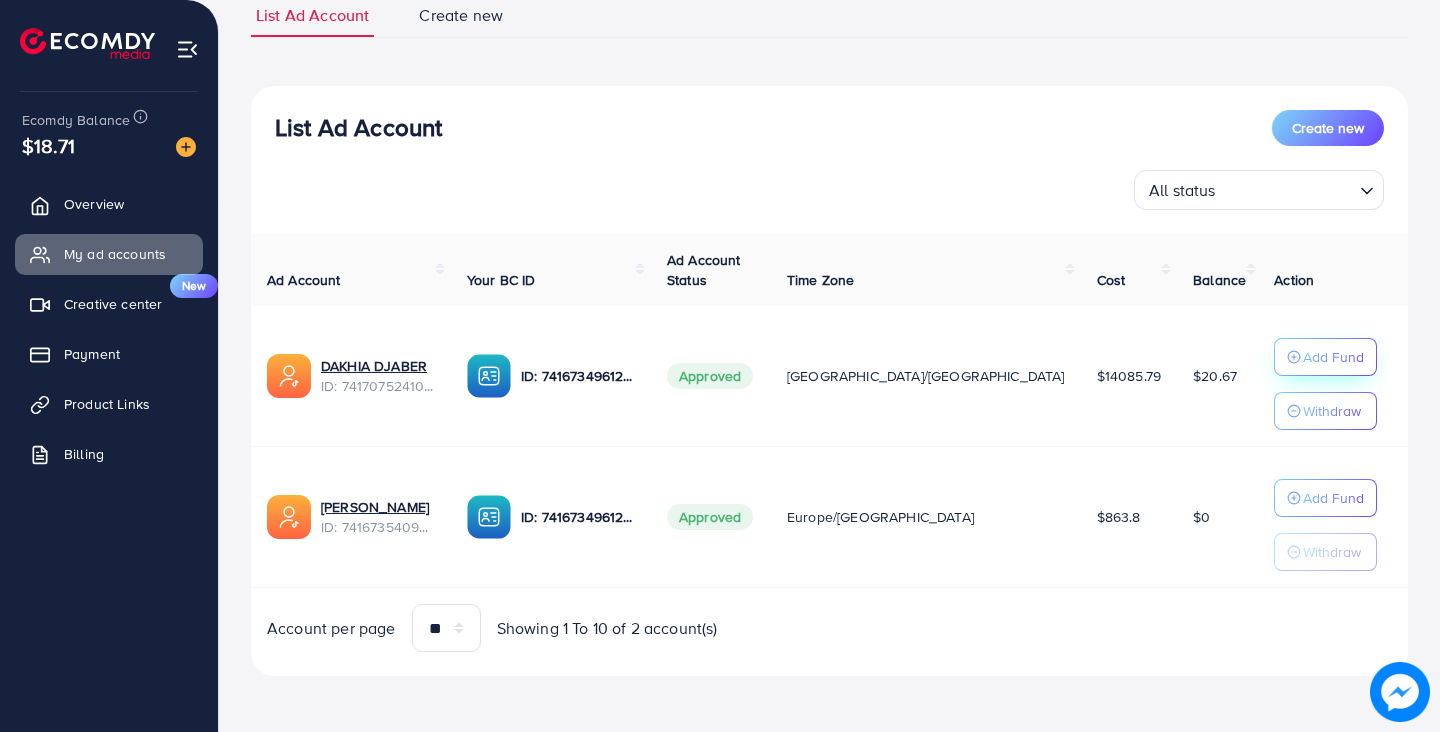 click on "Add Fund" at bounding box center (1333, 357) 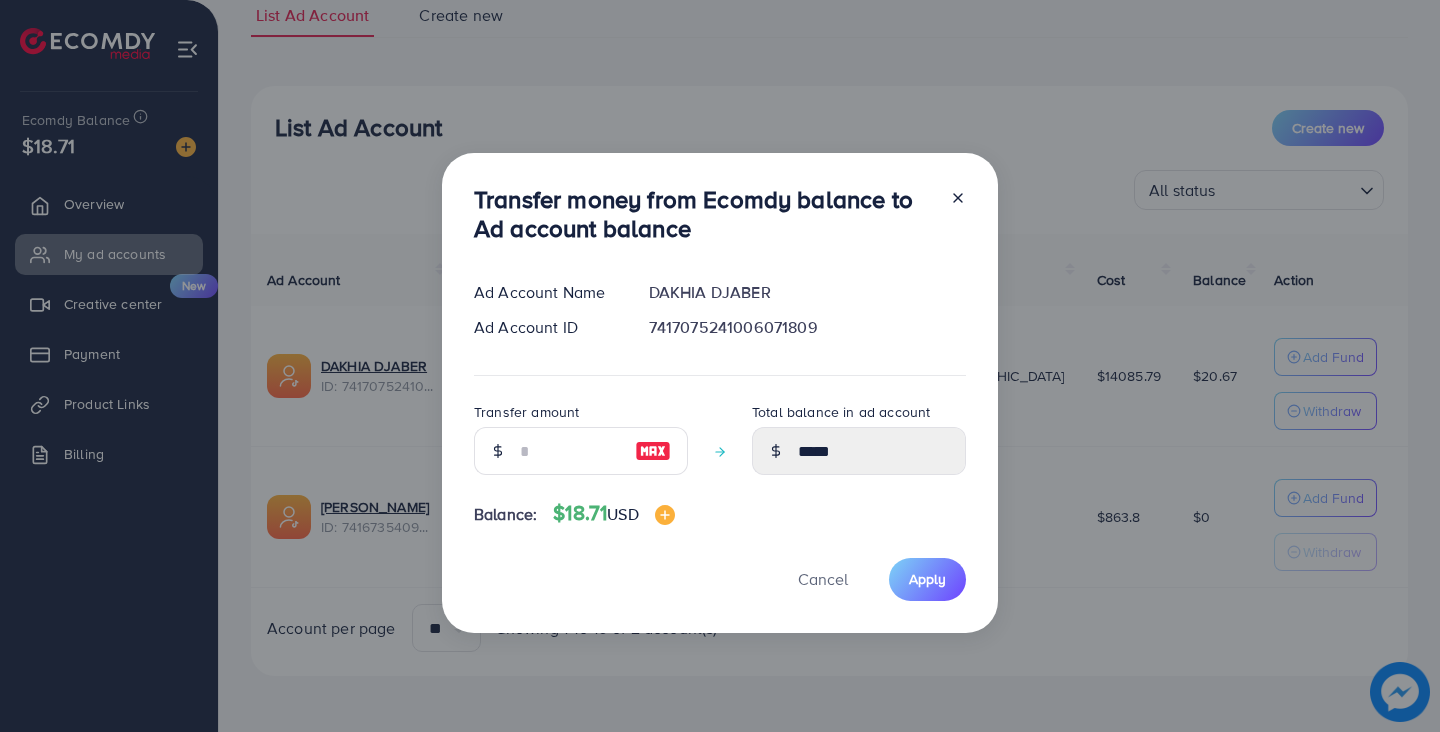 click 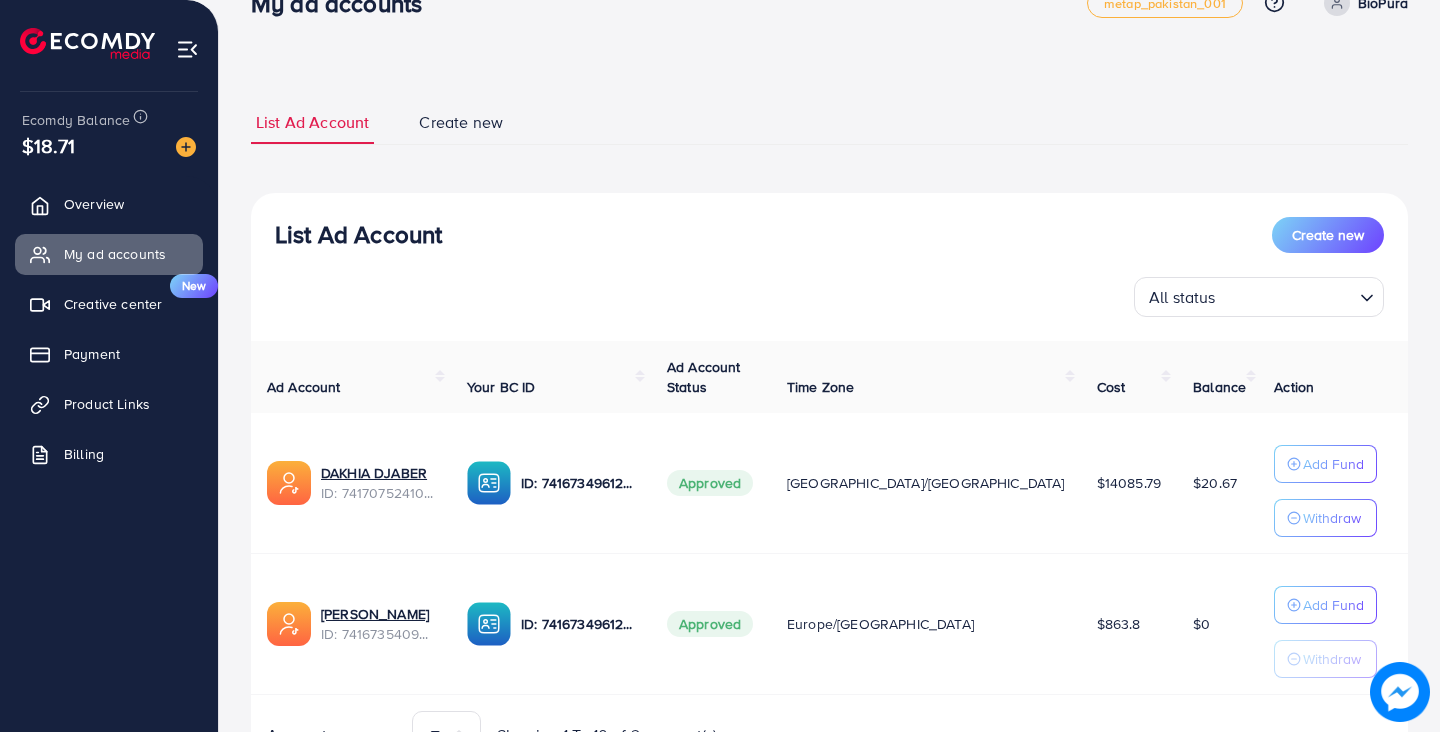 scroll, scrollTop: 0, scrollLeft: 0, axis: both 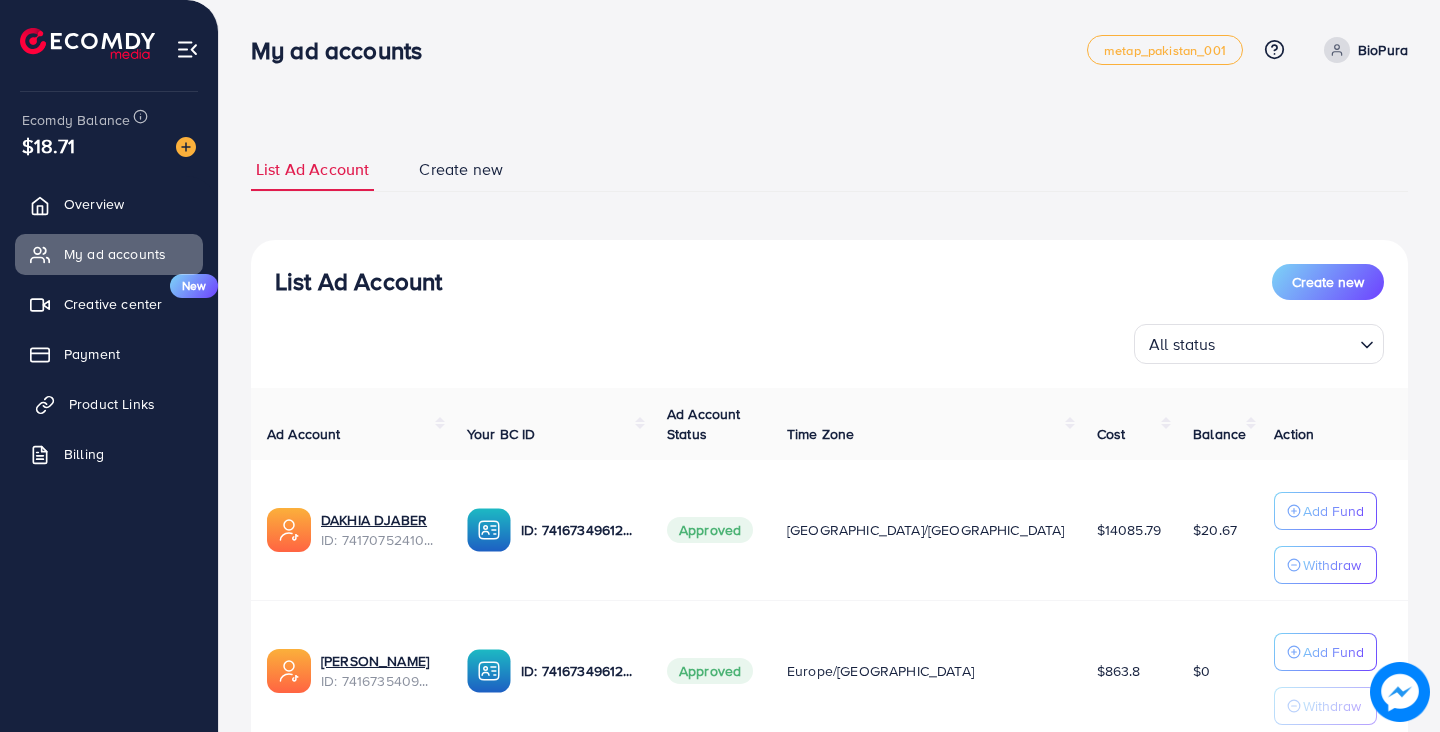 click on "Product Links" at bounding box center [112, 404] 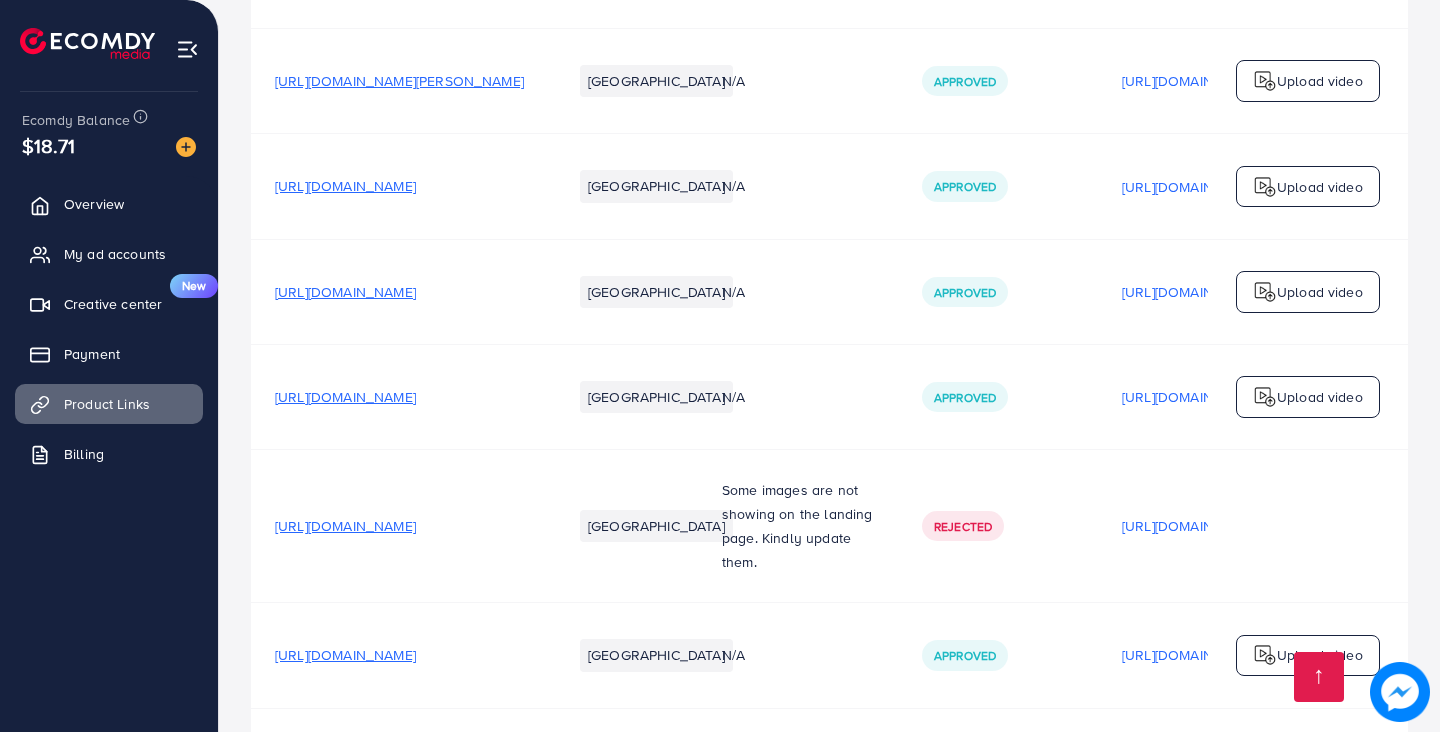 scroll, scrollTop: 11235, scrollLeft: 0, axis: vertical 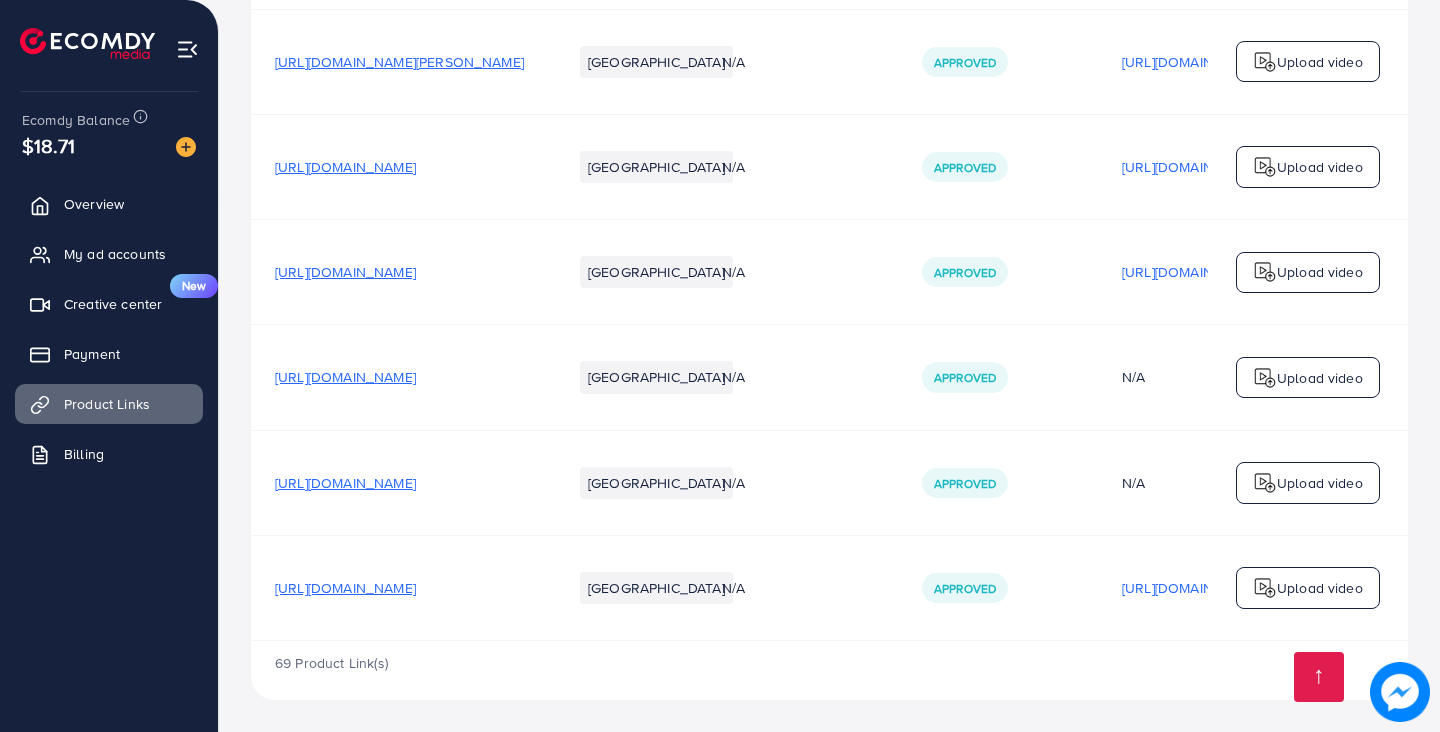 click on "https://biopura.store/products/sac-bebe" at bounding box center [345, 588] 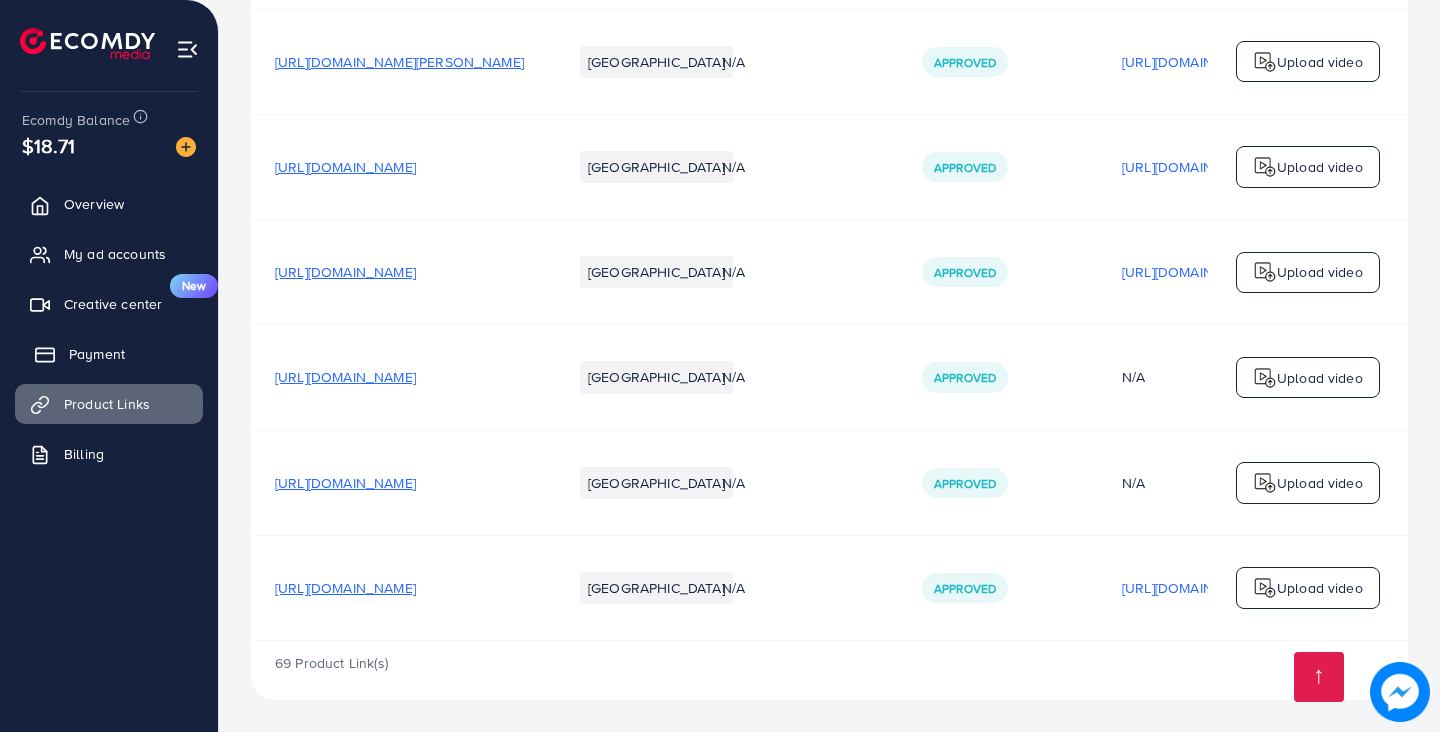 click on "Payment" at bounding box center [97, 354] 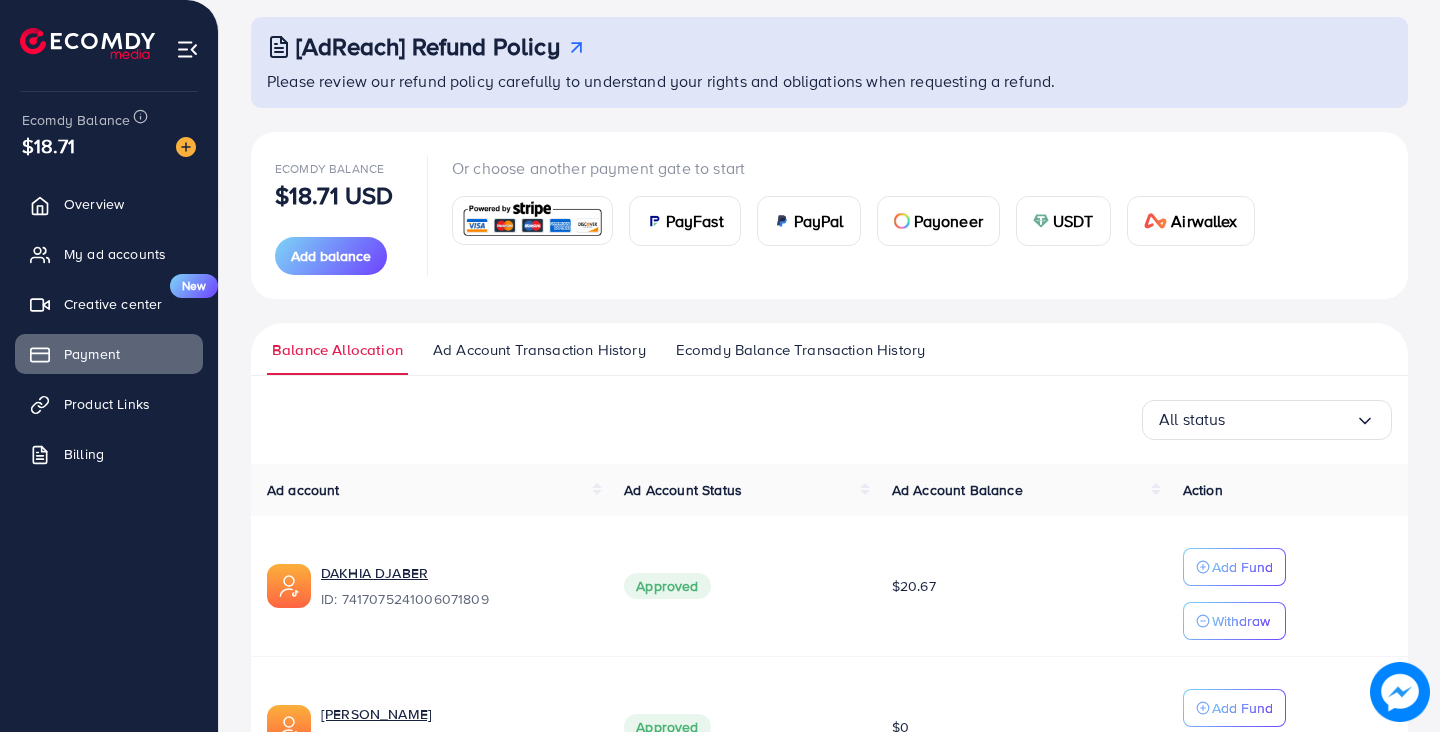 scroll, scrollTop: 257, scrollLeft: 0, axis: vertical 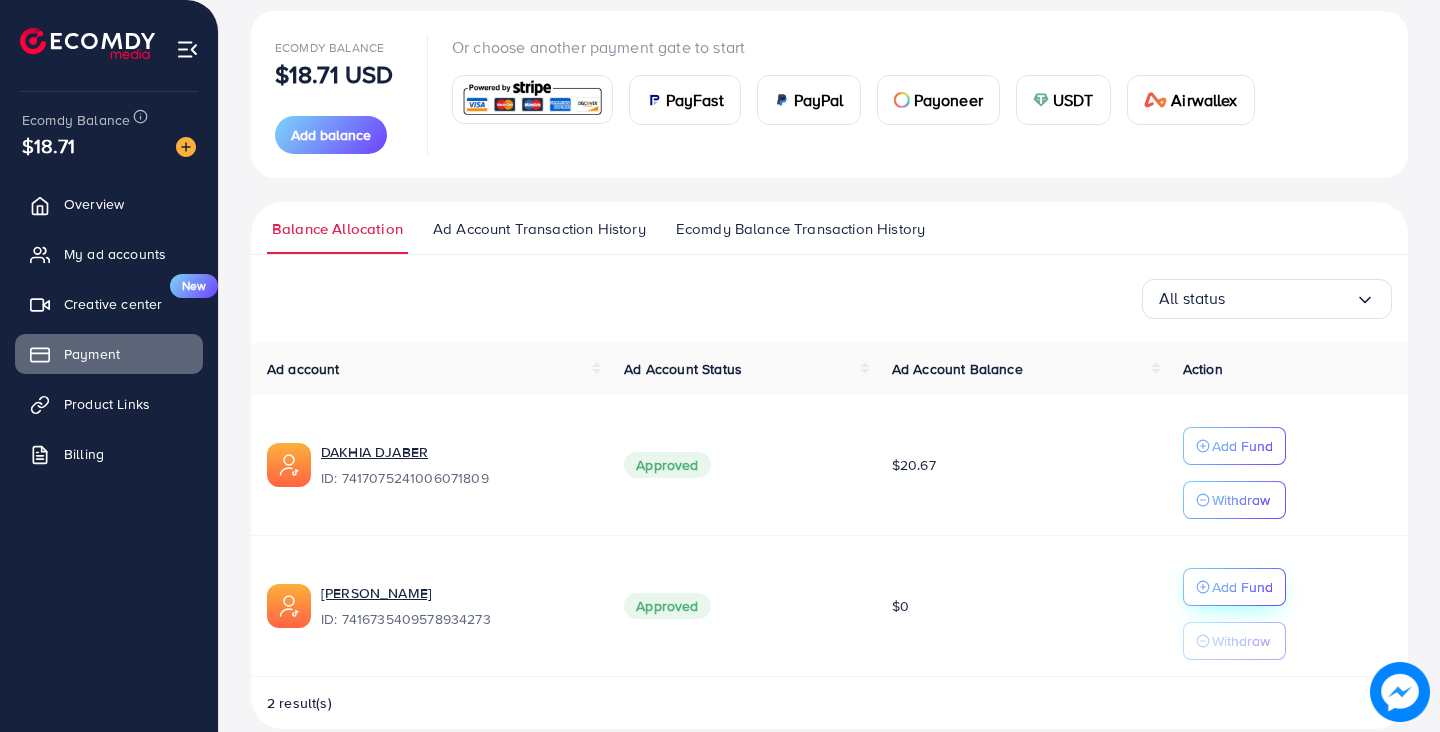 click on "Add Fund" at bounding box center (1242, 446) 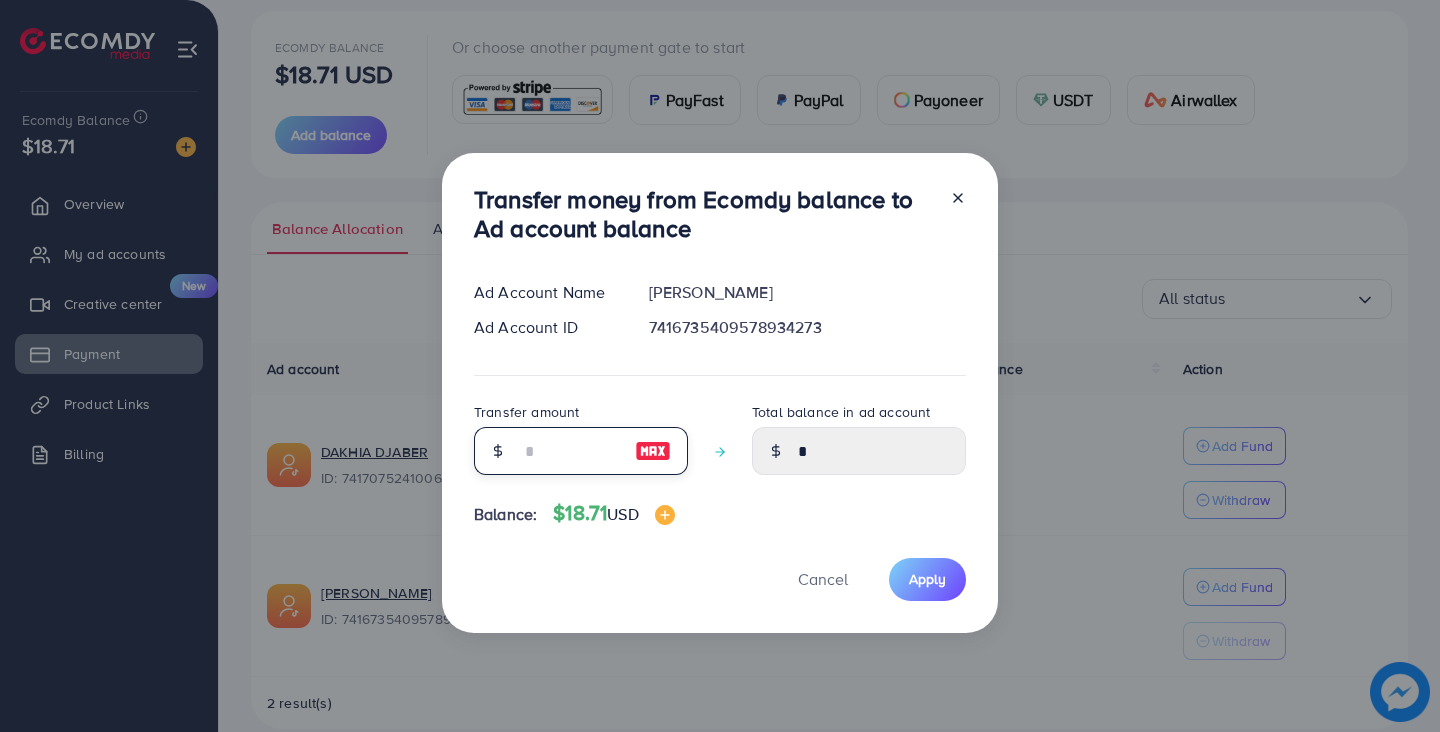 click at bounding box center (570, 451) 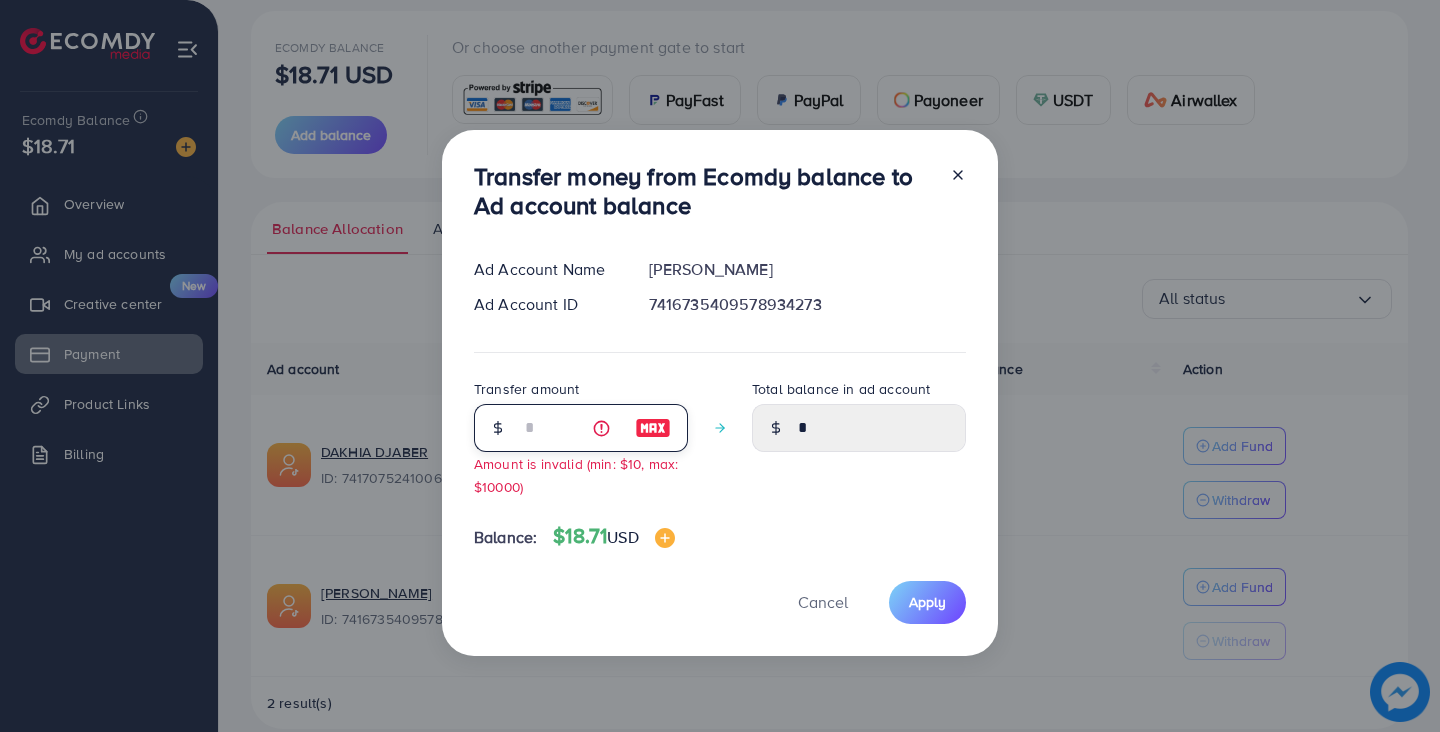 type on "****" 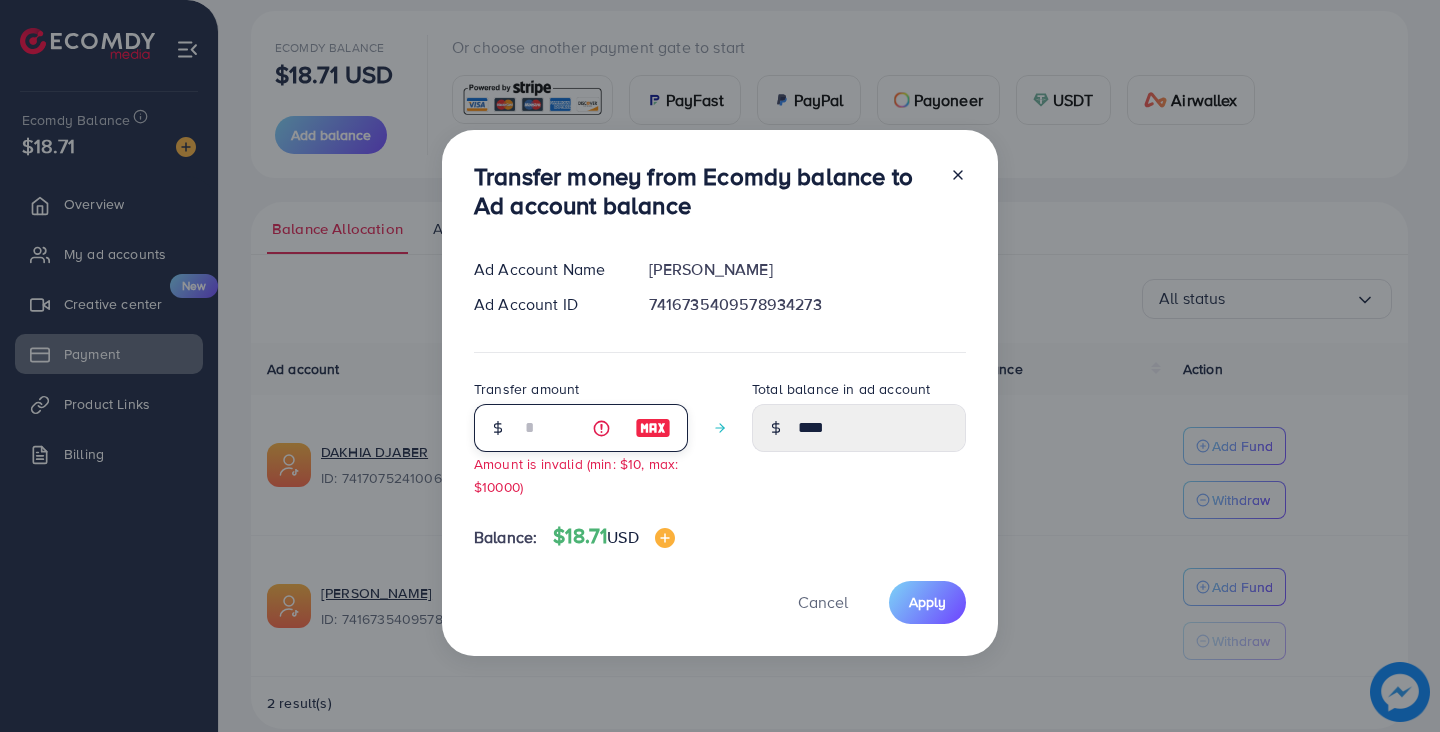type on "**" 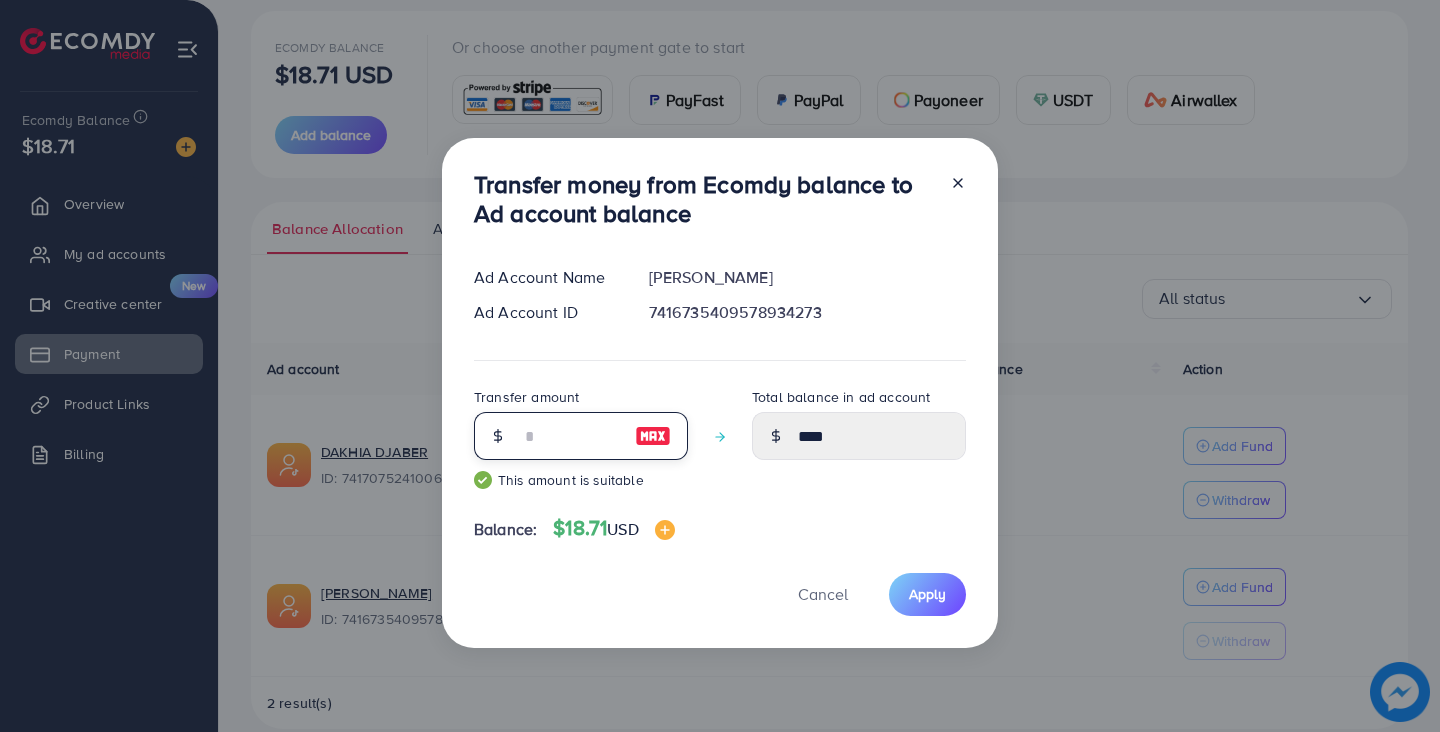 type on "*****" 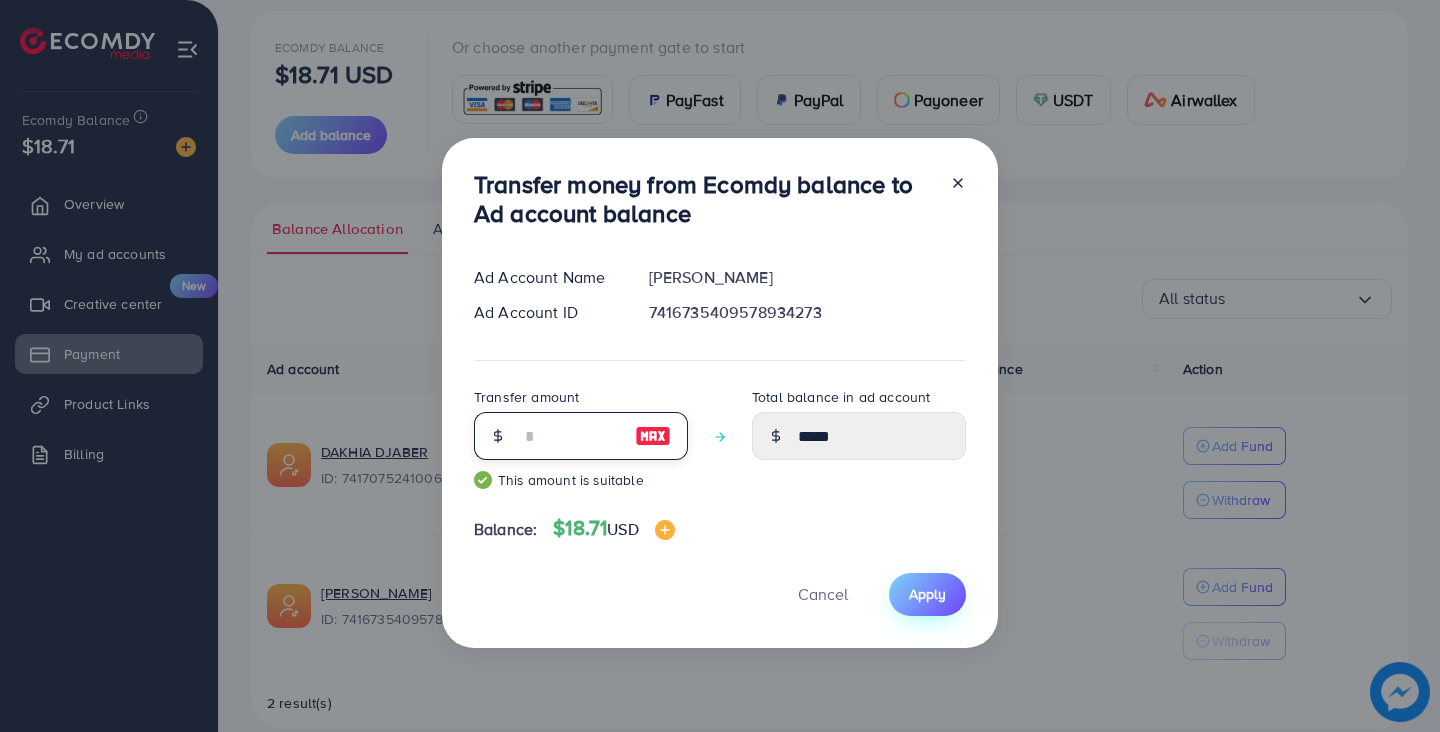type on "**" 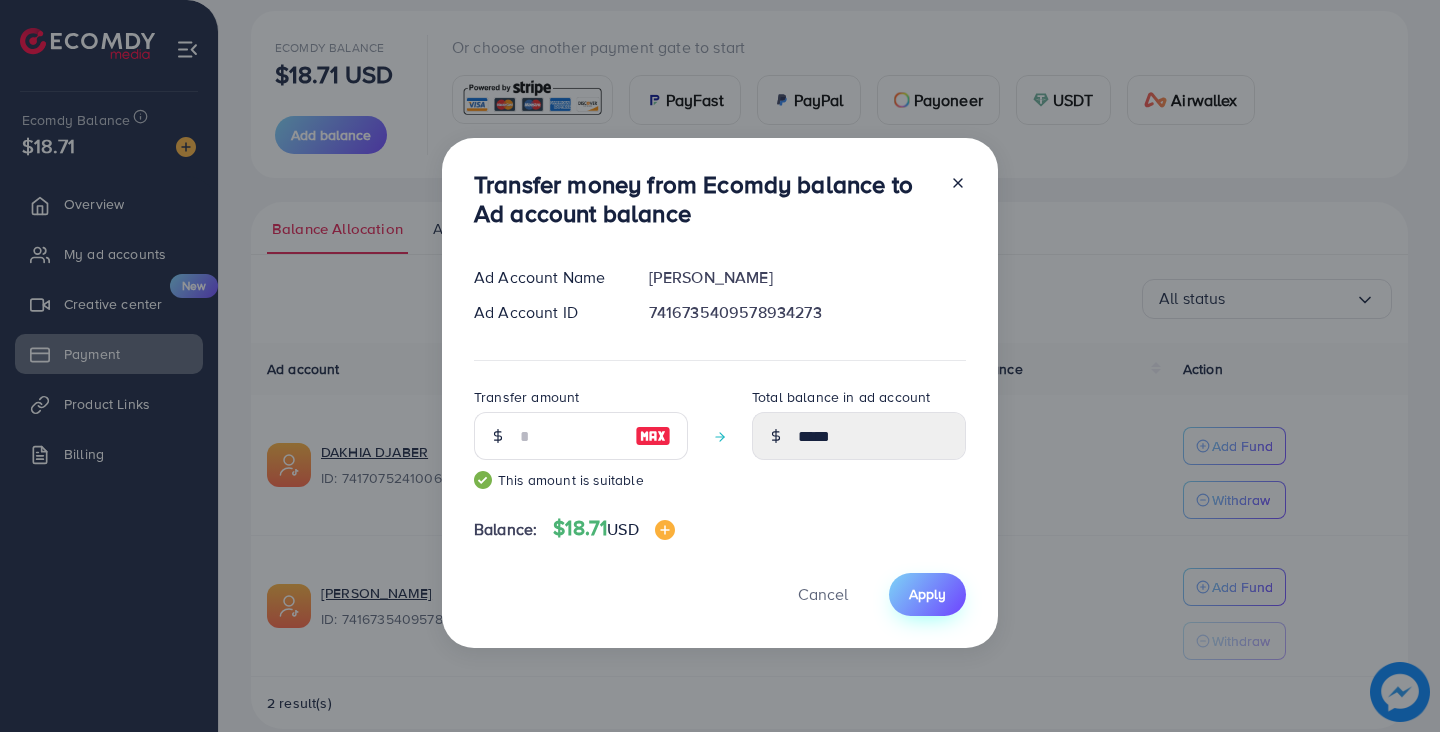click on "Apply" at bounding box center (927, 594) 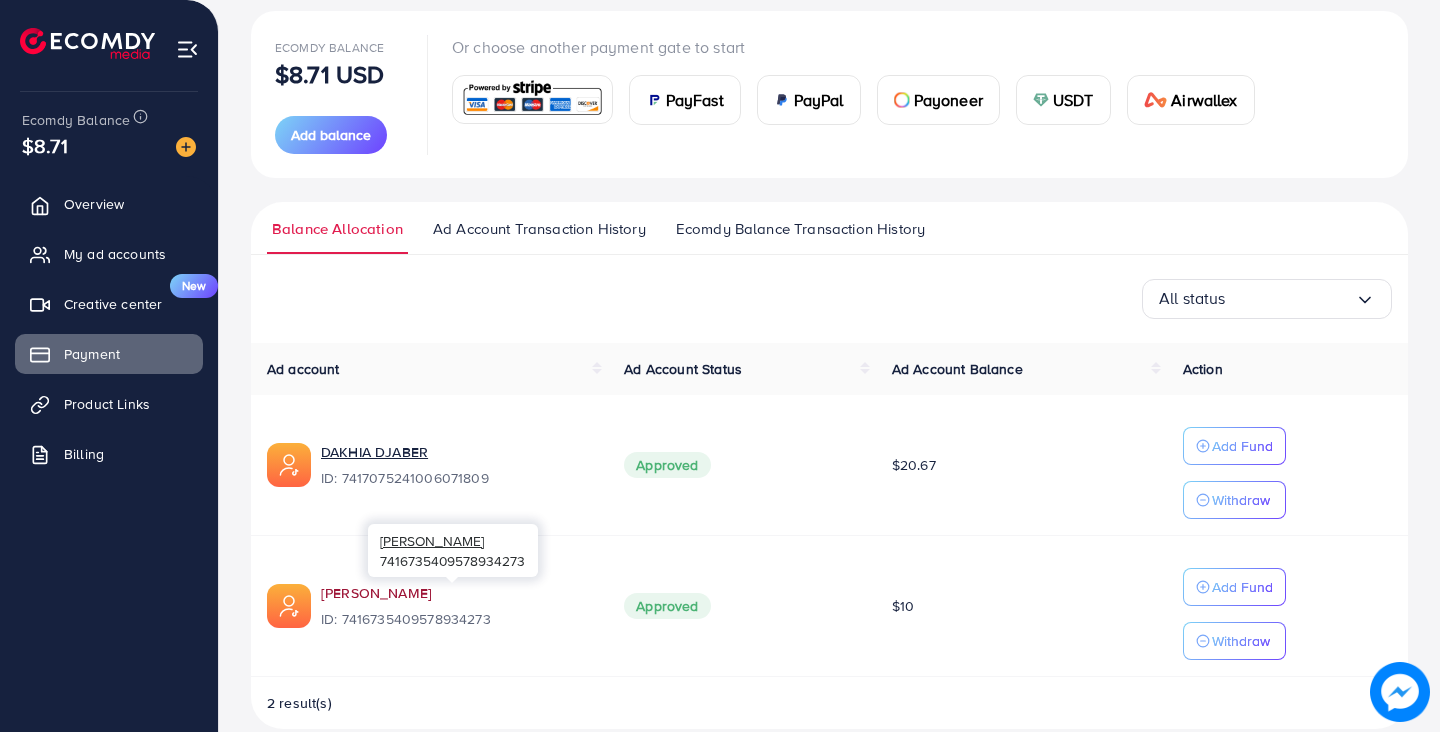 click on "[PERSON_NAME]" at bounding box center [456, 593] 